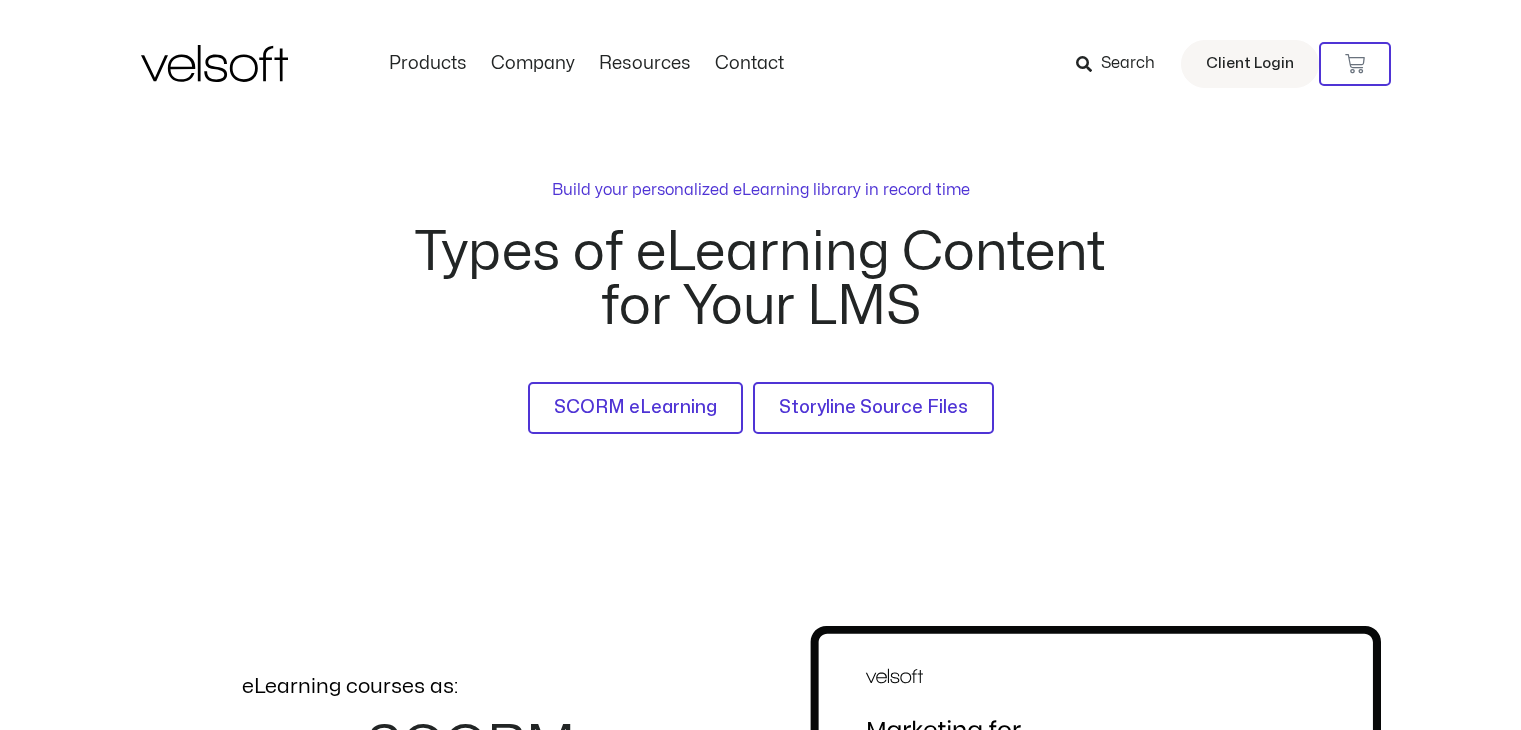 scroll, scrollTop: 0, scrollLeft: 0, axis: both 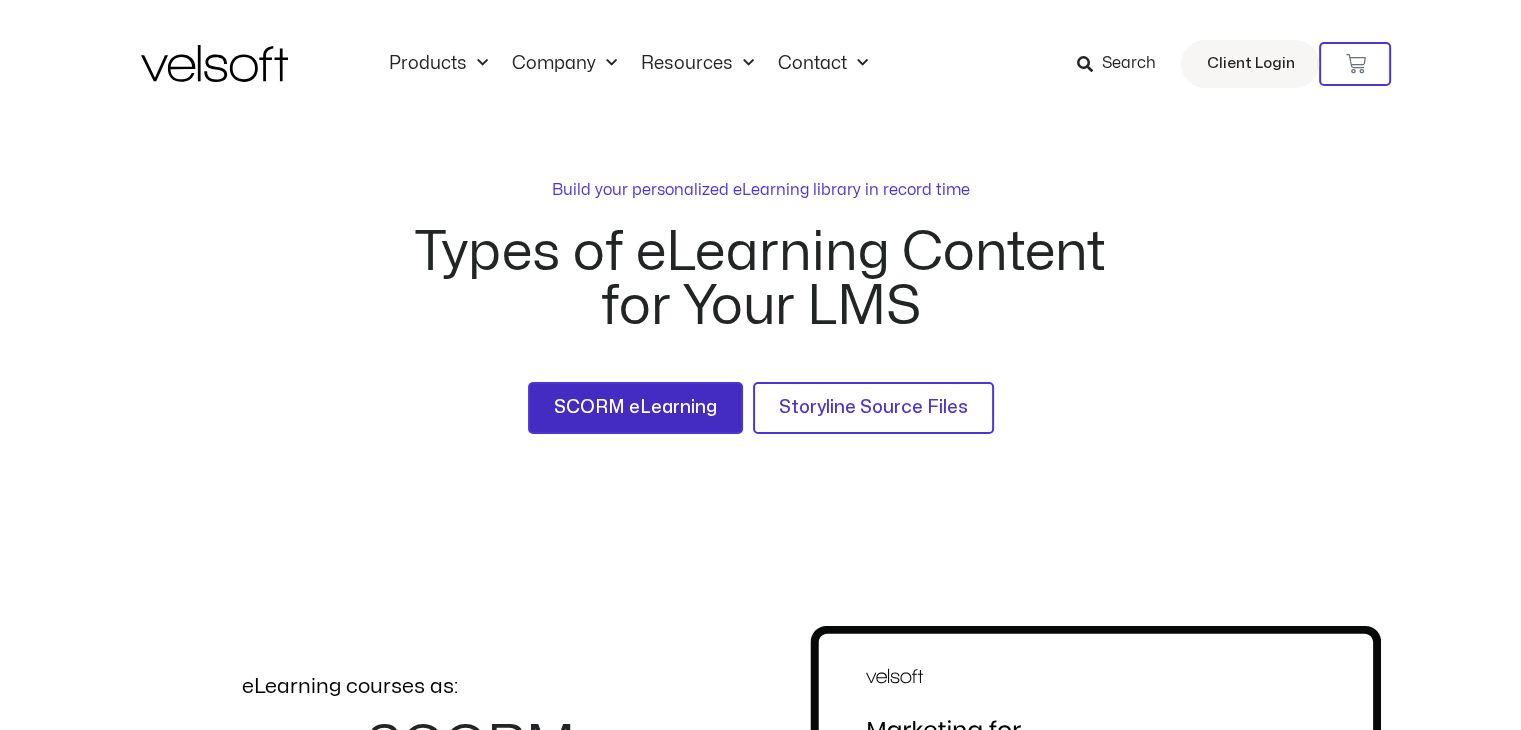 click on "SCORM eLearning" at bounding box center (635, 408) 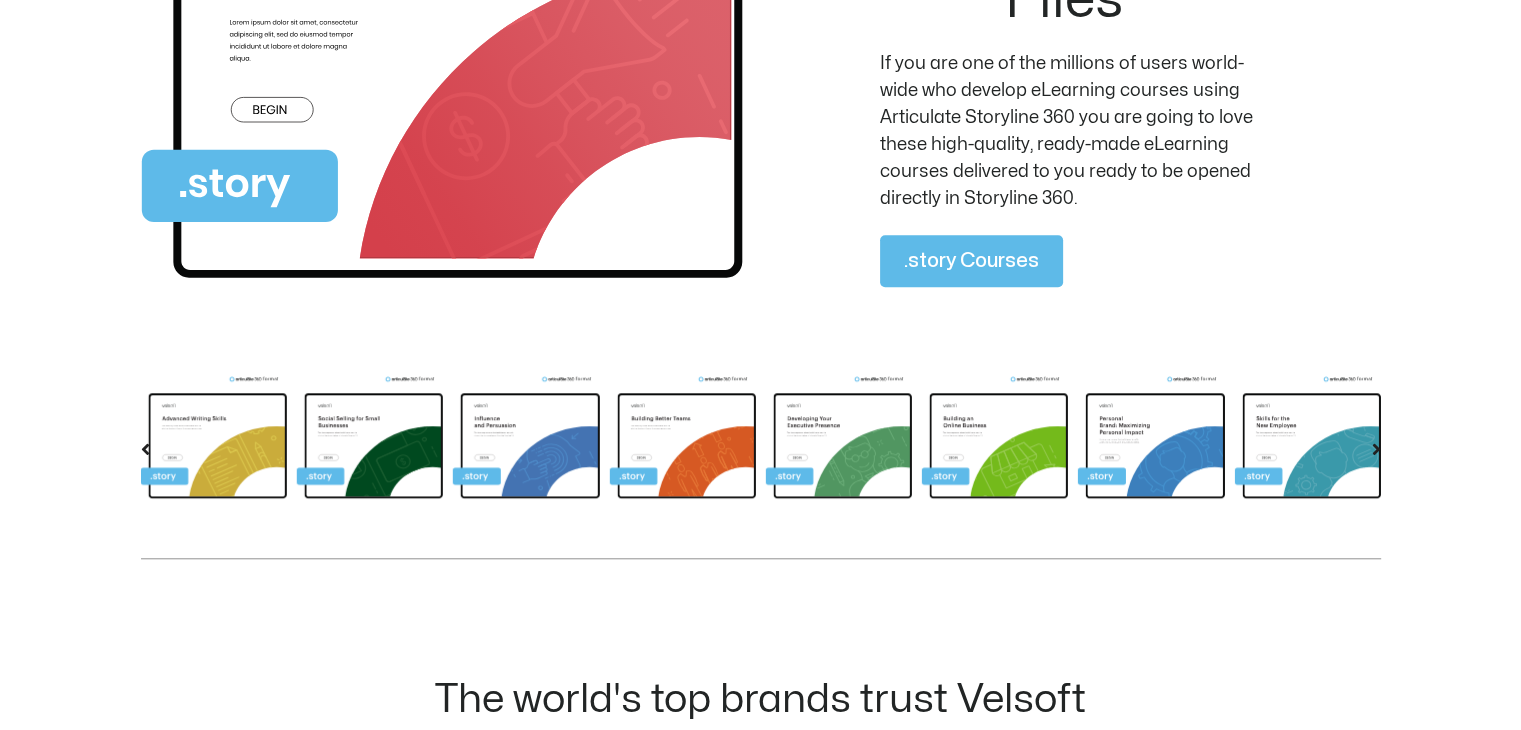 scroll, scrollTop: 1728, scrollLeft: 0, axis: vertical 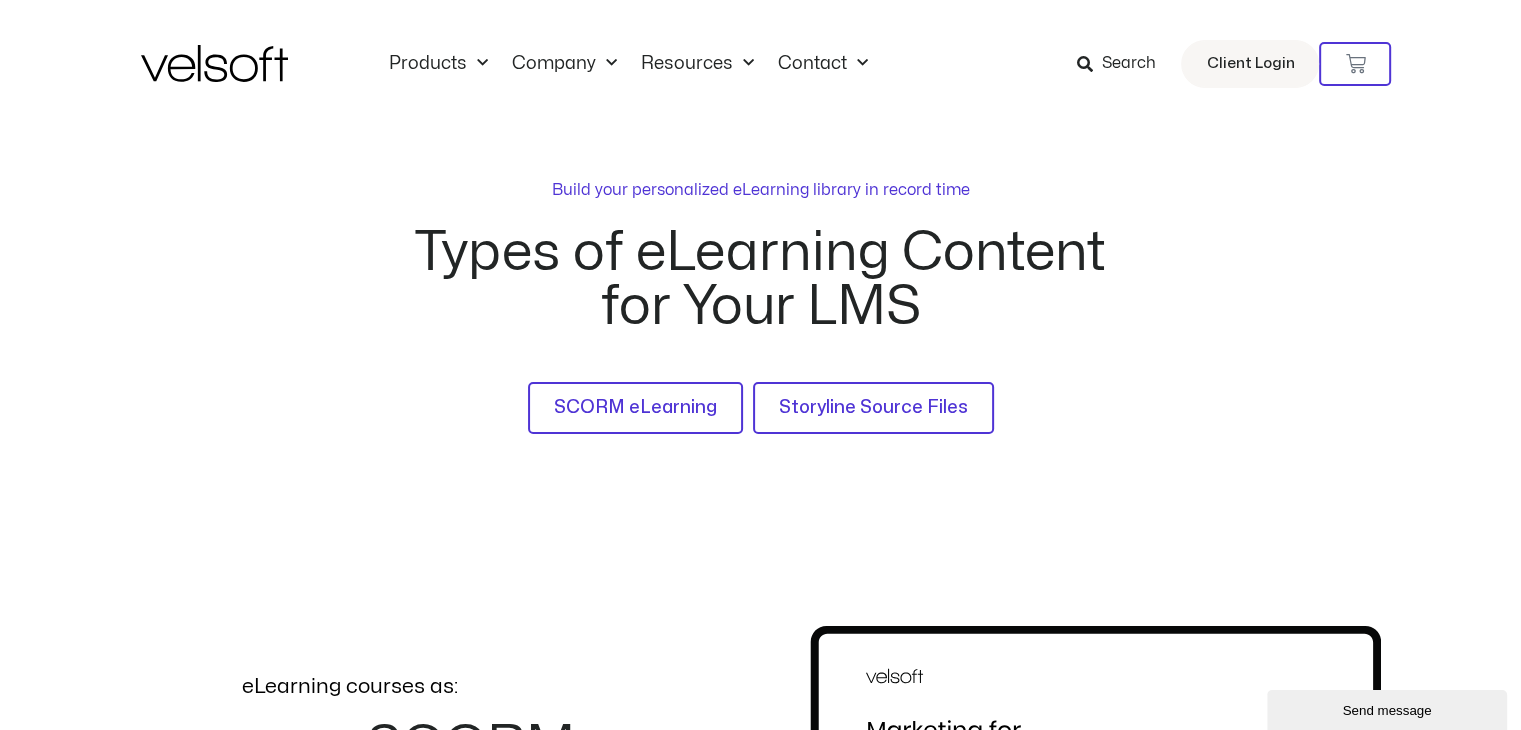 click on "Search" at bounding box center (1128, 64) 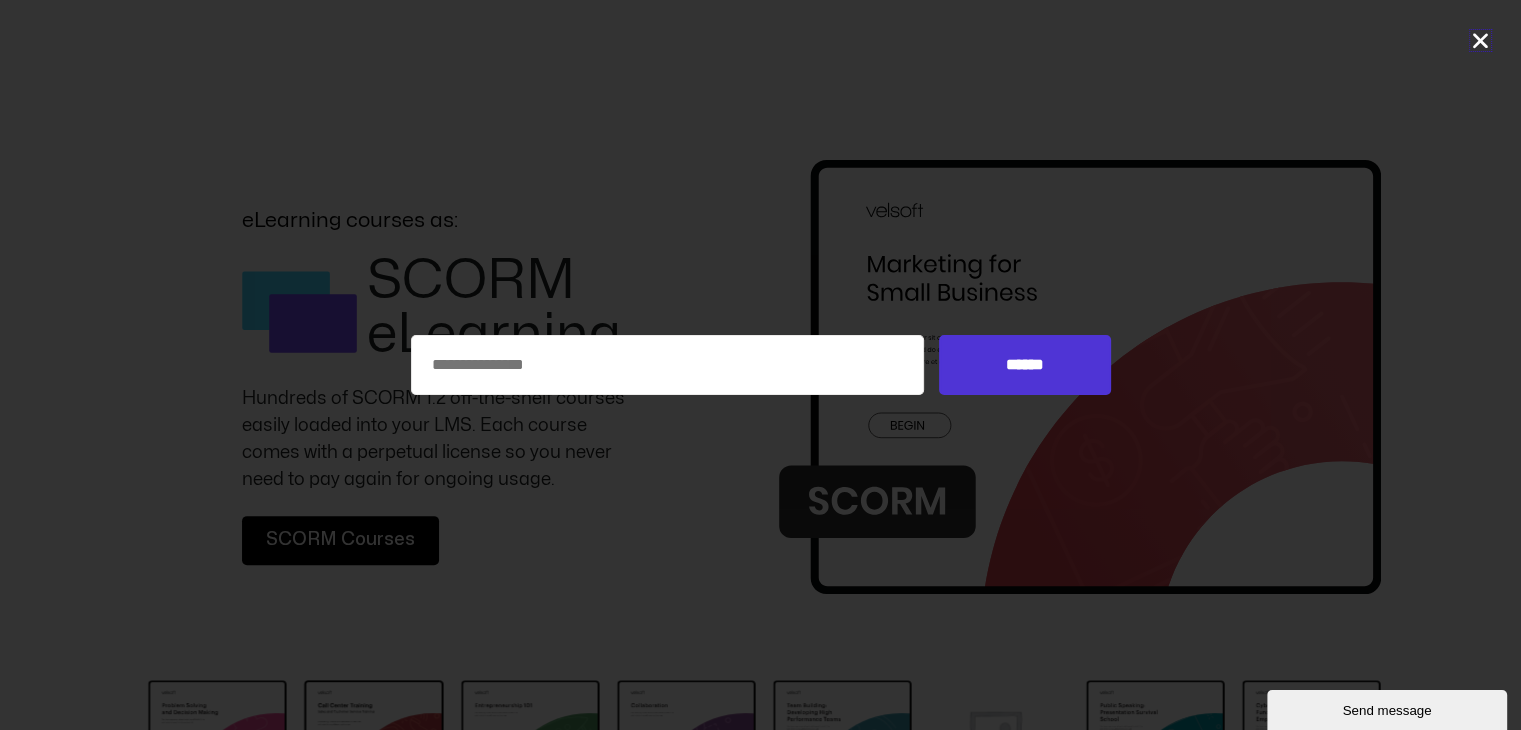 scroll, scrollTop: 1244, scrollLeft: 0, axis: vertical 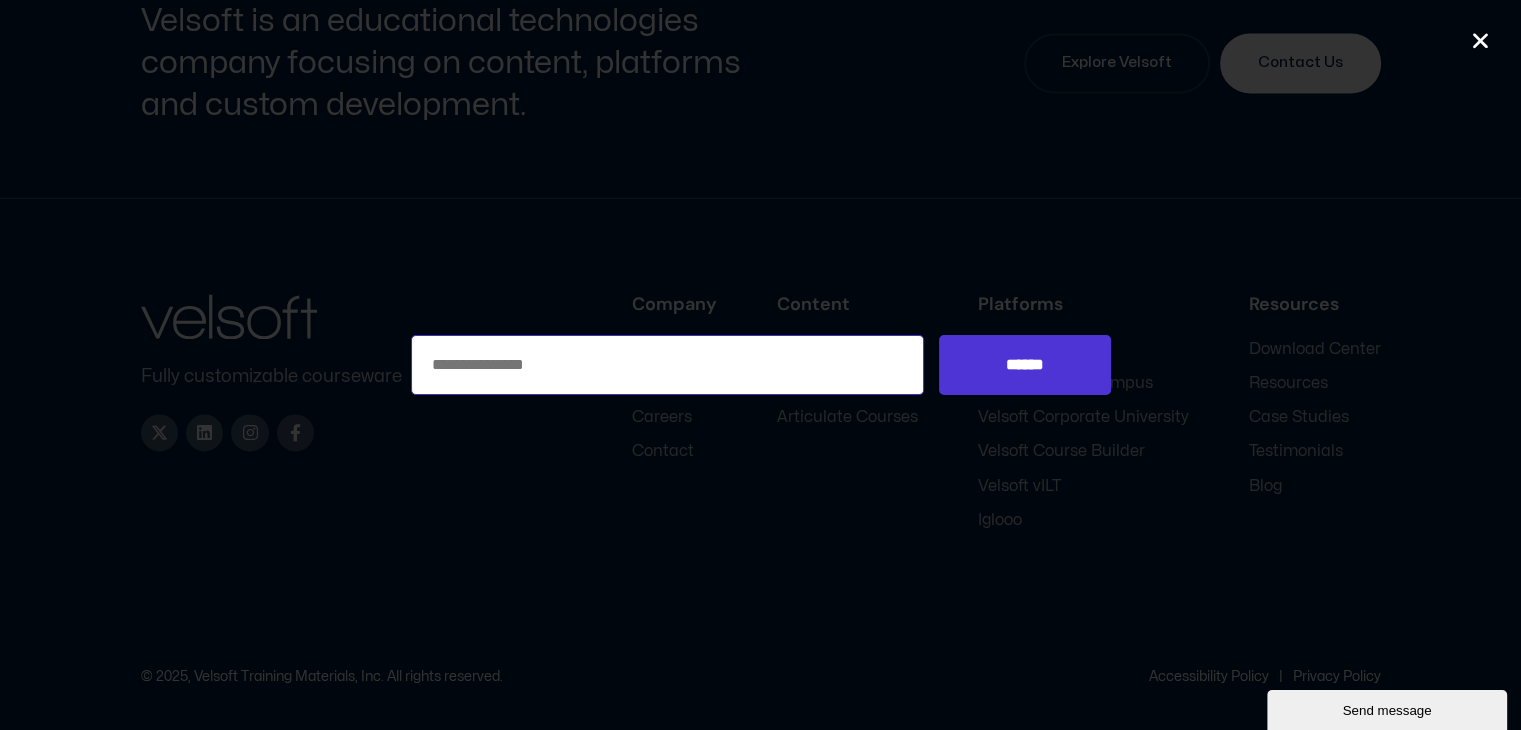 click on "Search for:" at bounding box center [668, 365] 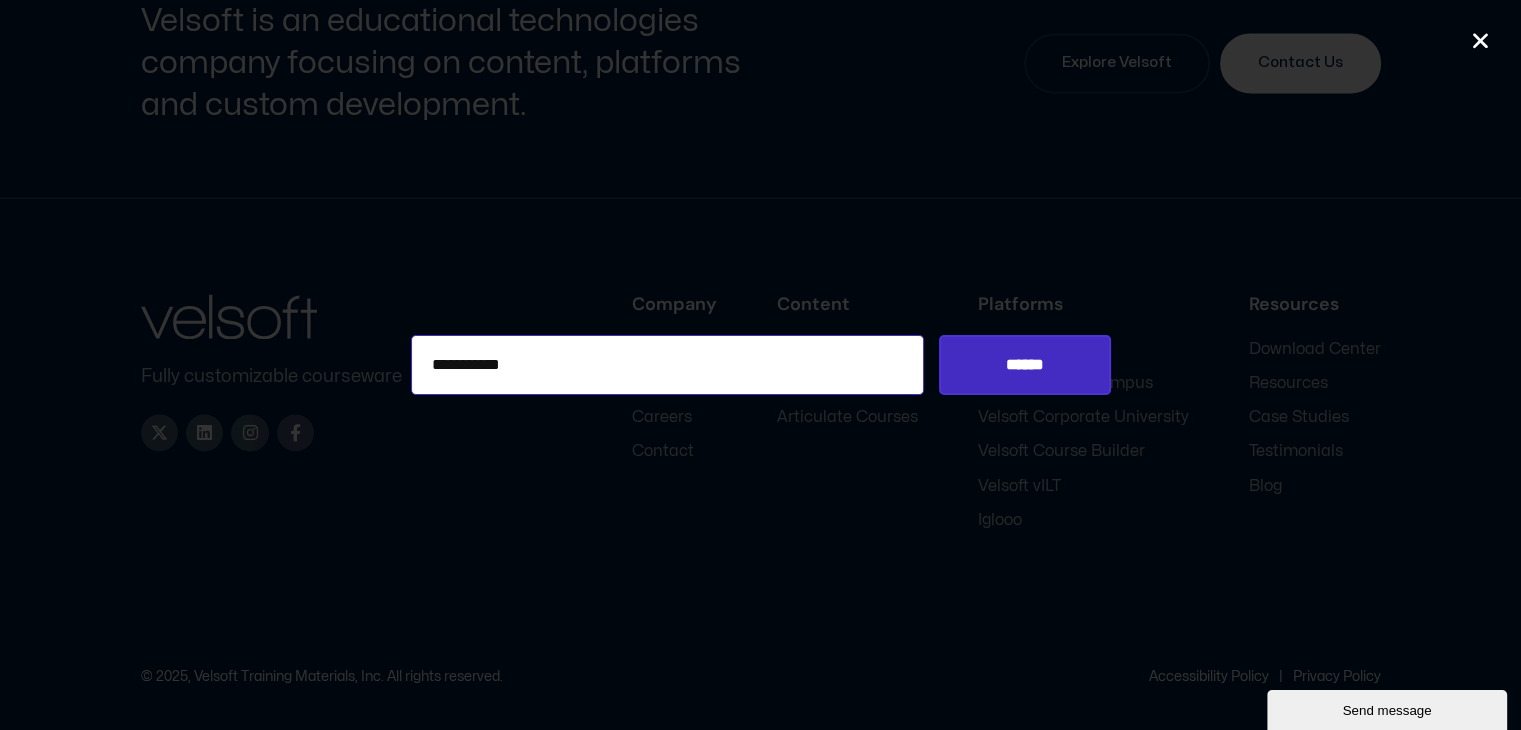 type on "**********" 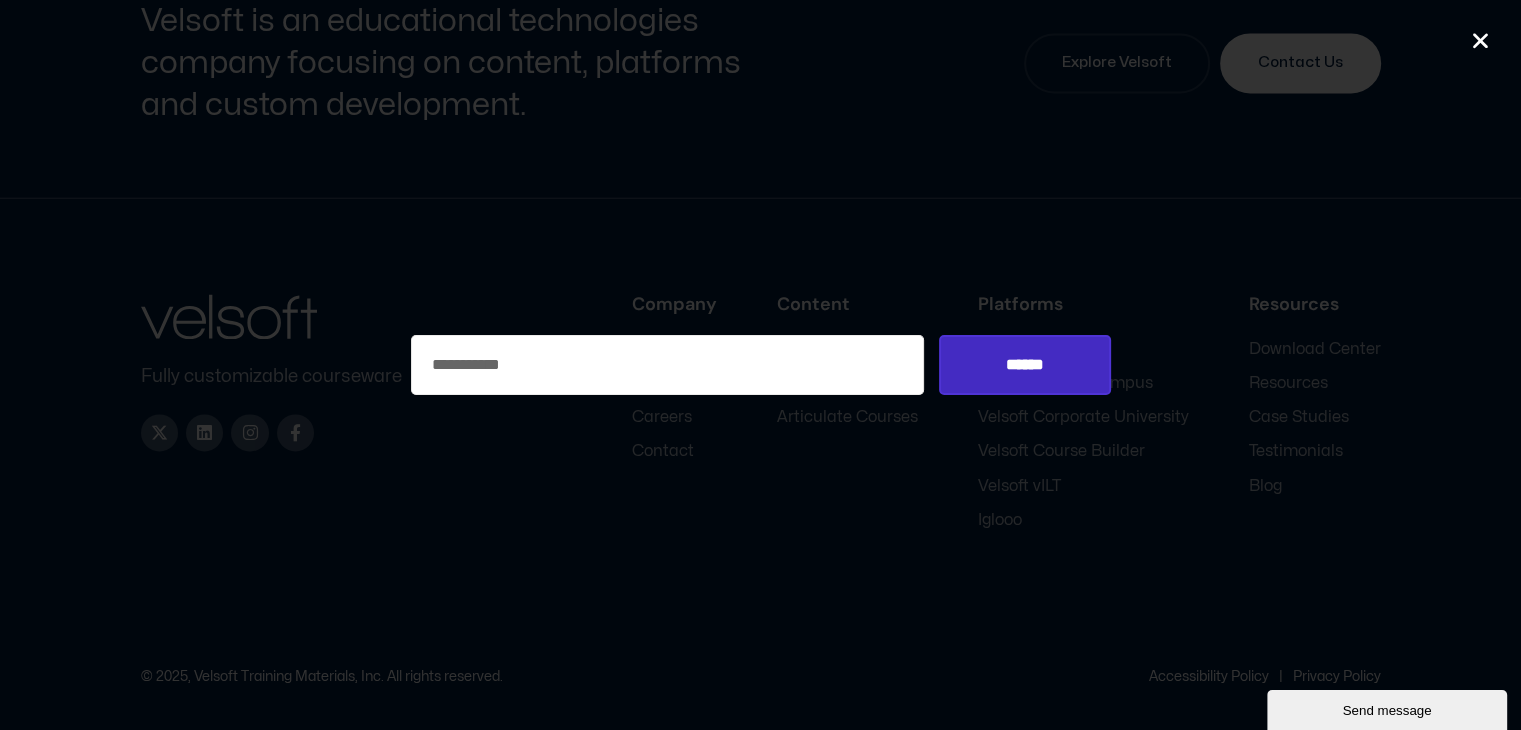 click on "******" at bounding box center [1024, 365] 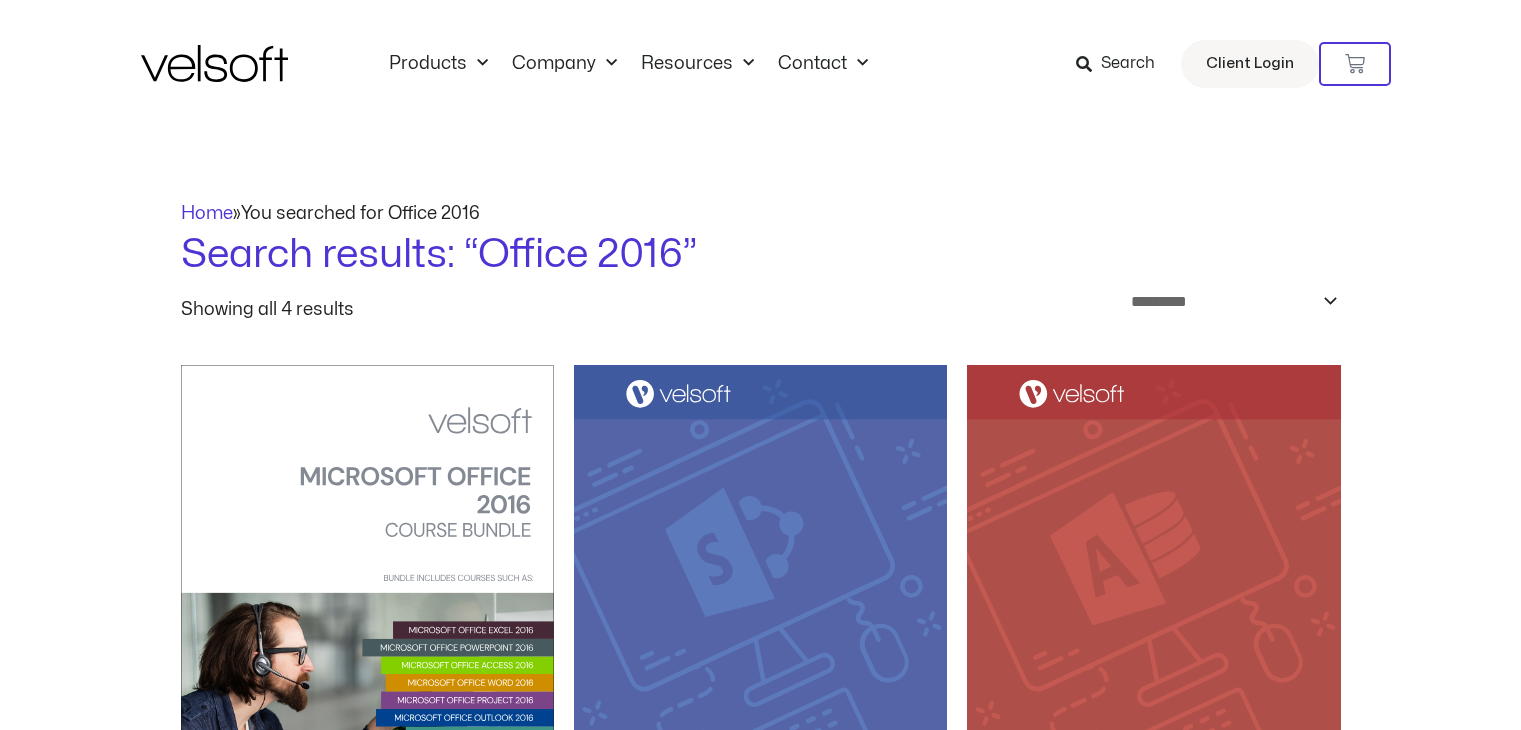 scroll, scrollTop: 0, scrollLeft: 0, axis: both 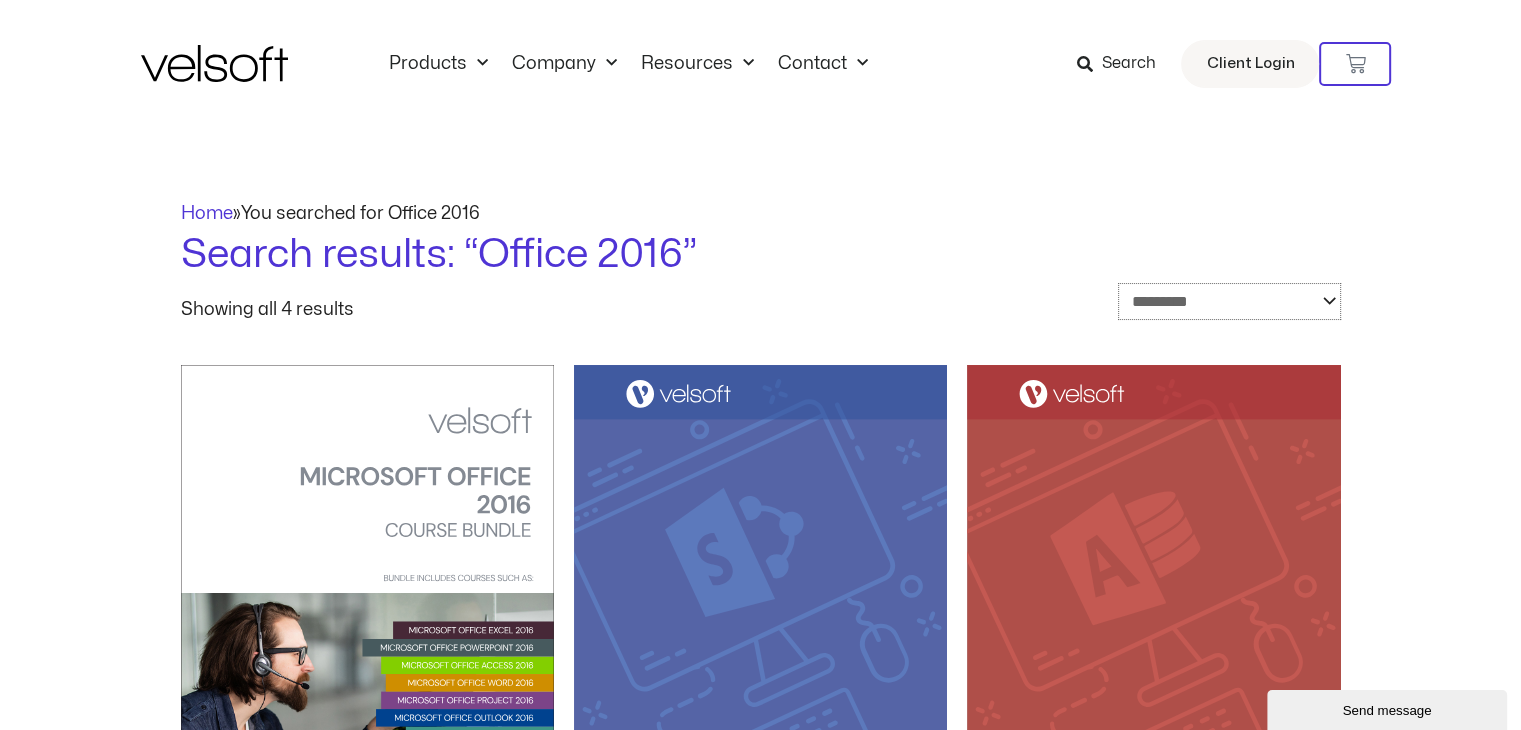 click on "**********" at bounding box center (1229, 302) 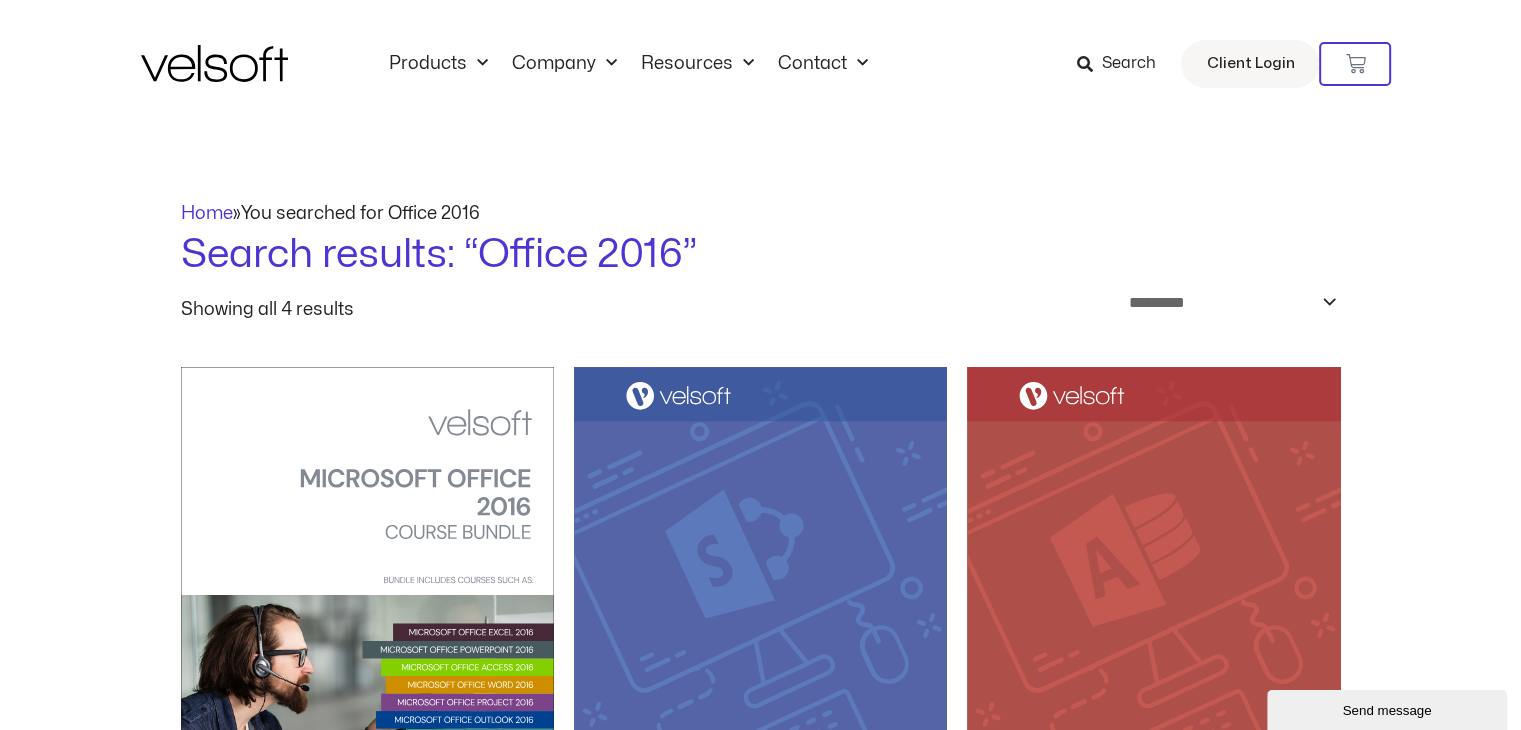 click on "**********" at bounding box center (760, 972) 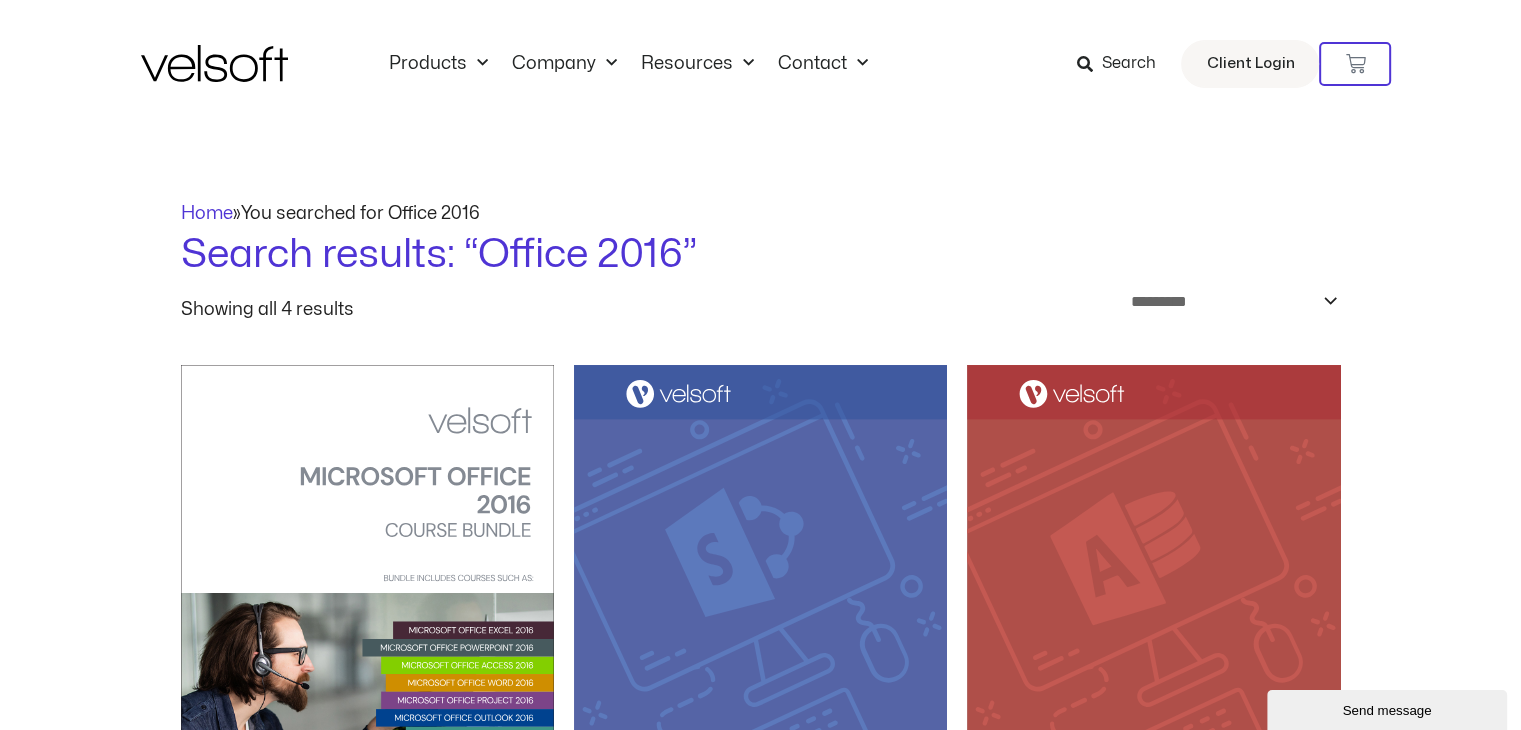 scroll, scrollTop: 300, scrollLeft: 0, axis: vertical 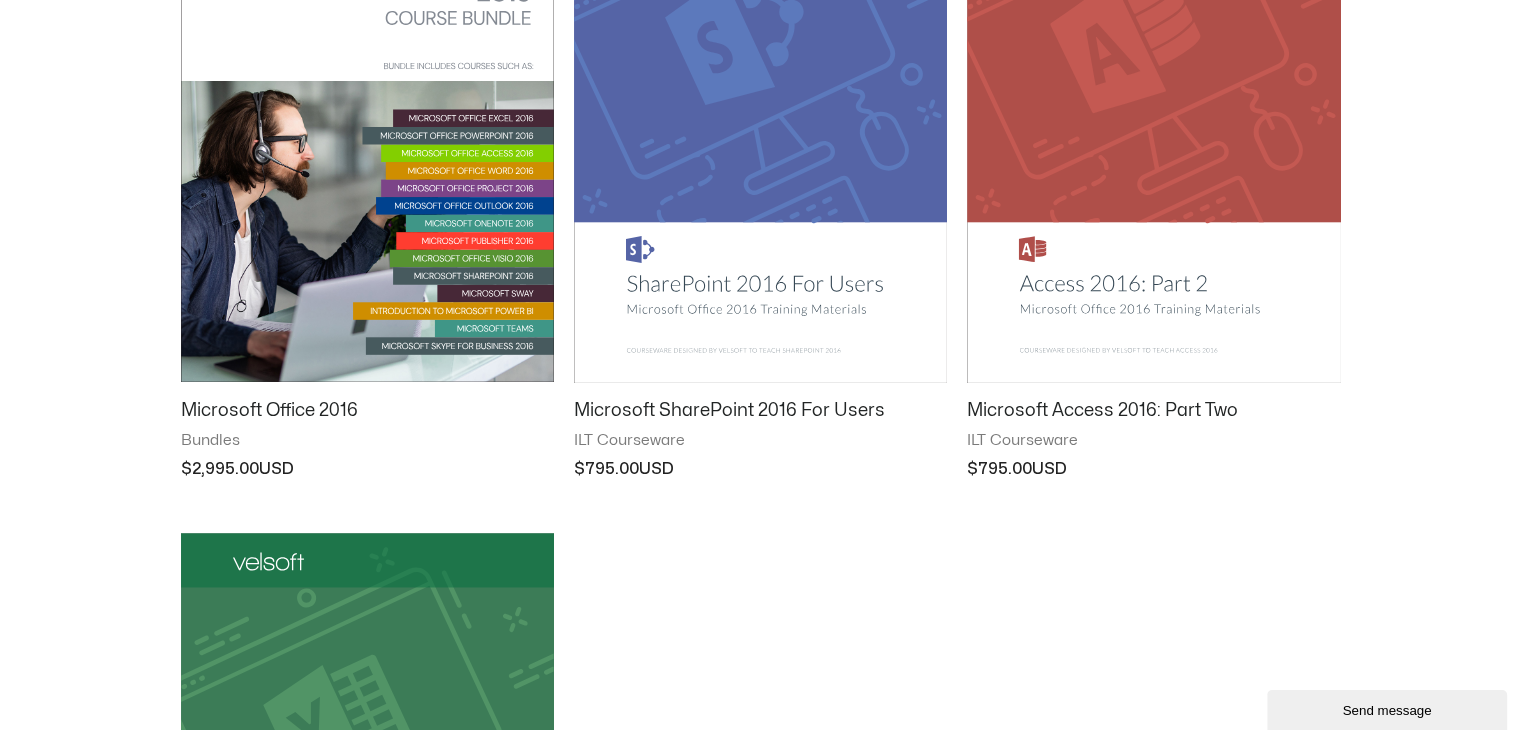 click at bounding box center (367, 117) 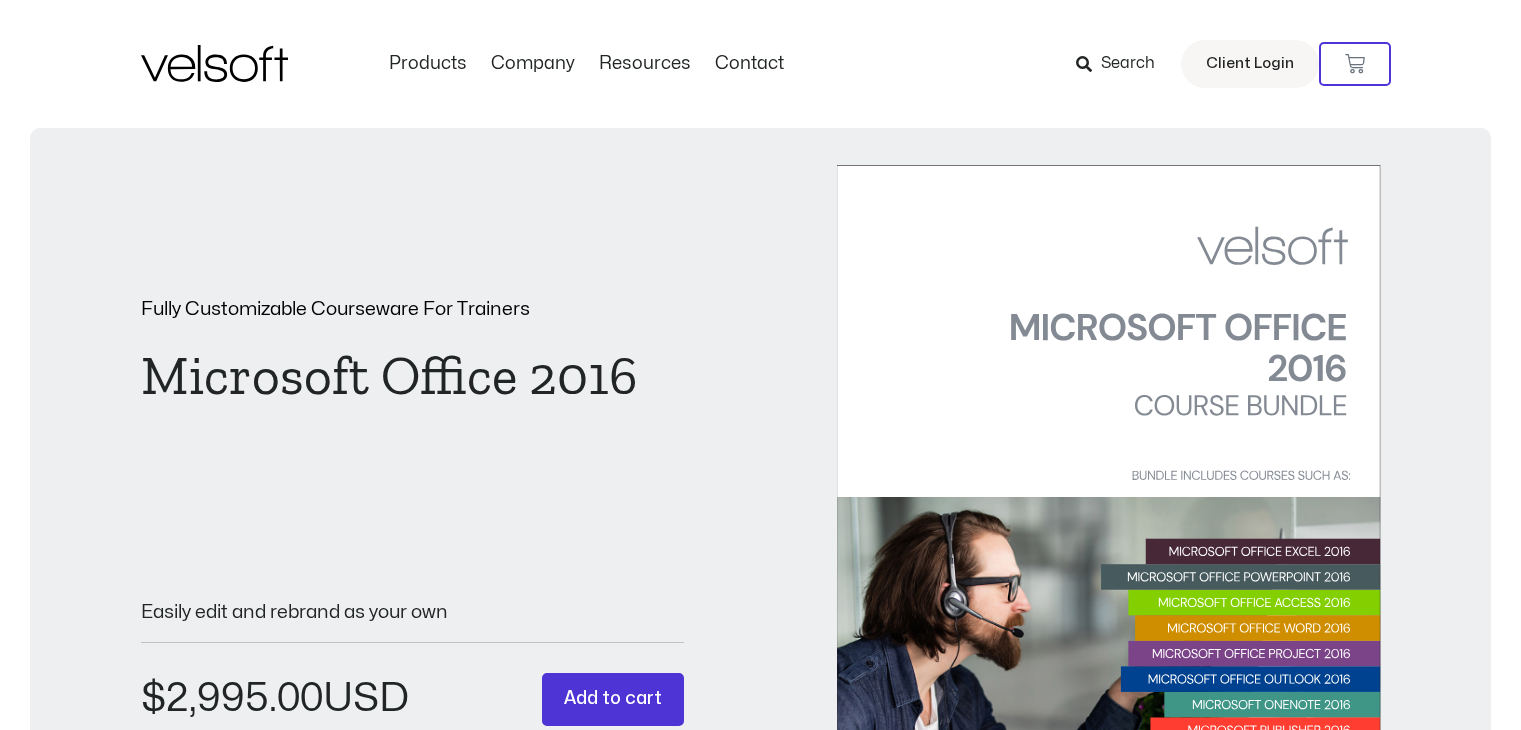scroll, scrollTop: 0, scrollLeft: 0, axis: both 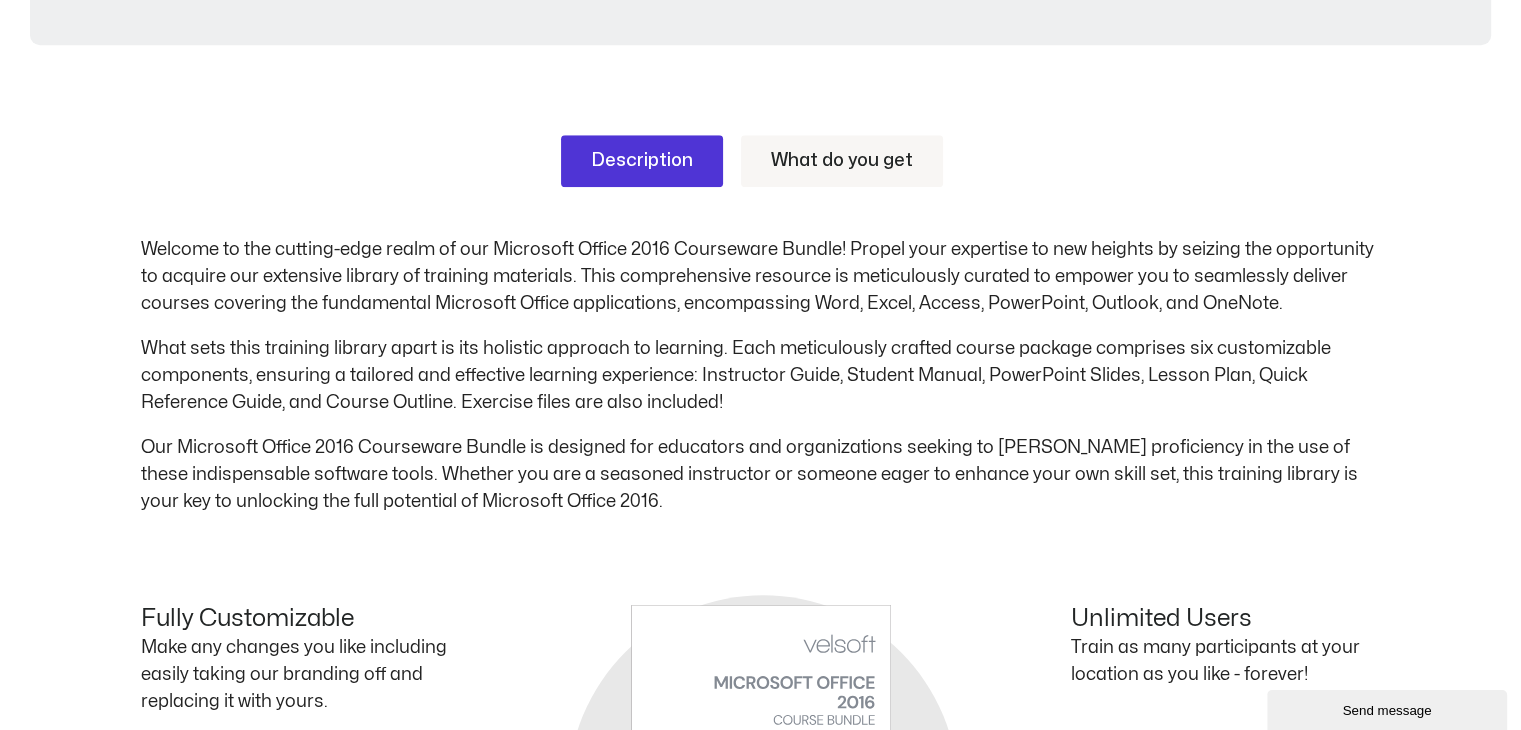 drag, startPoint x: 1535, startPoint y: 55, endPoint x: 1535, endPoint y: 155, distance: 100 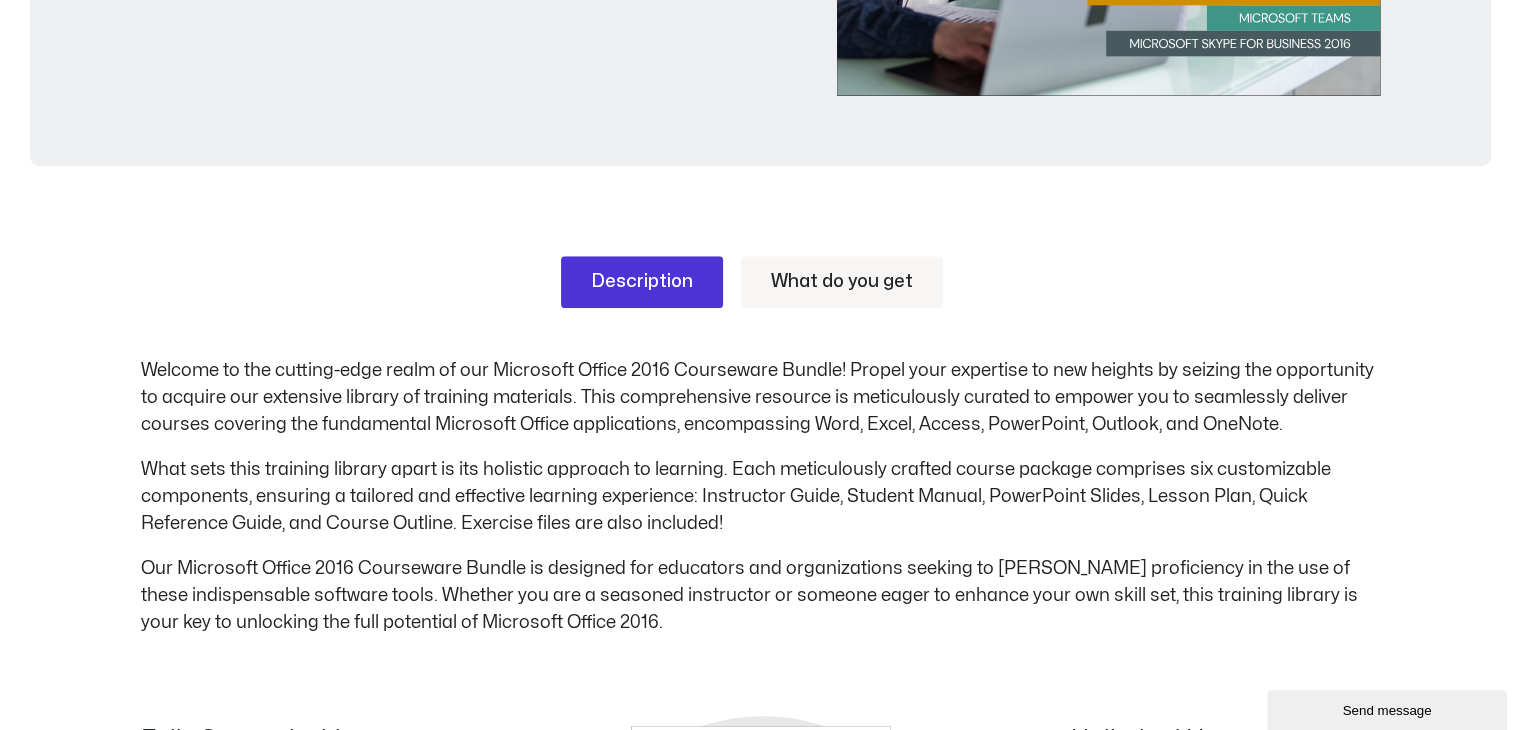 scroll, scrollTop: 201, scrollLeft: 0, axis: vertical 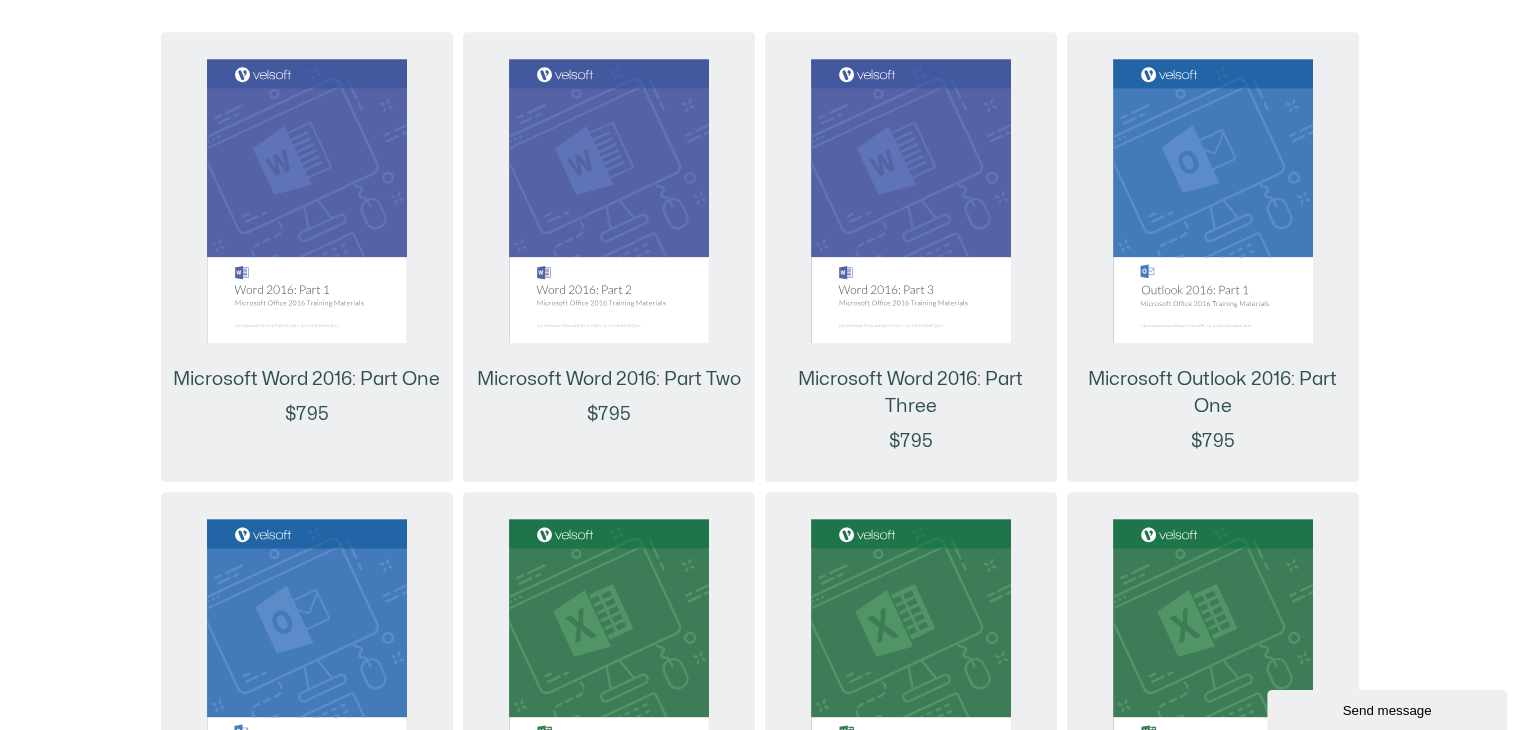 click on "Send message" at bounding box center (1387, 710) 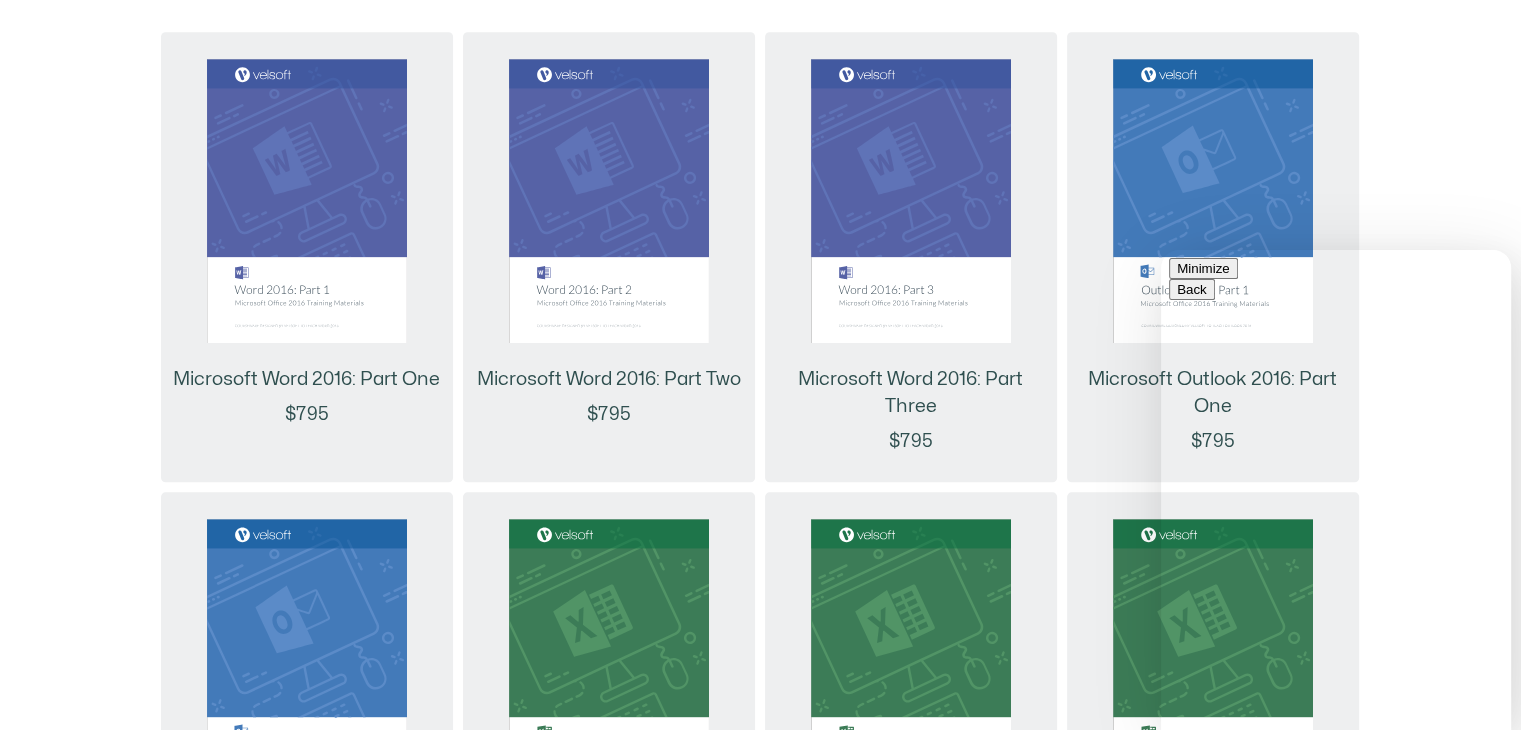 click on "*  Email" at bounding box center (1256, 907) 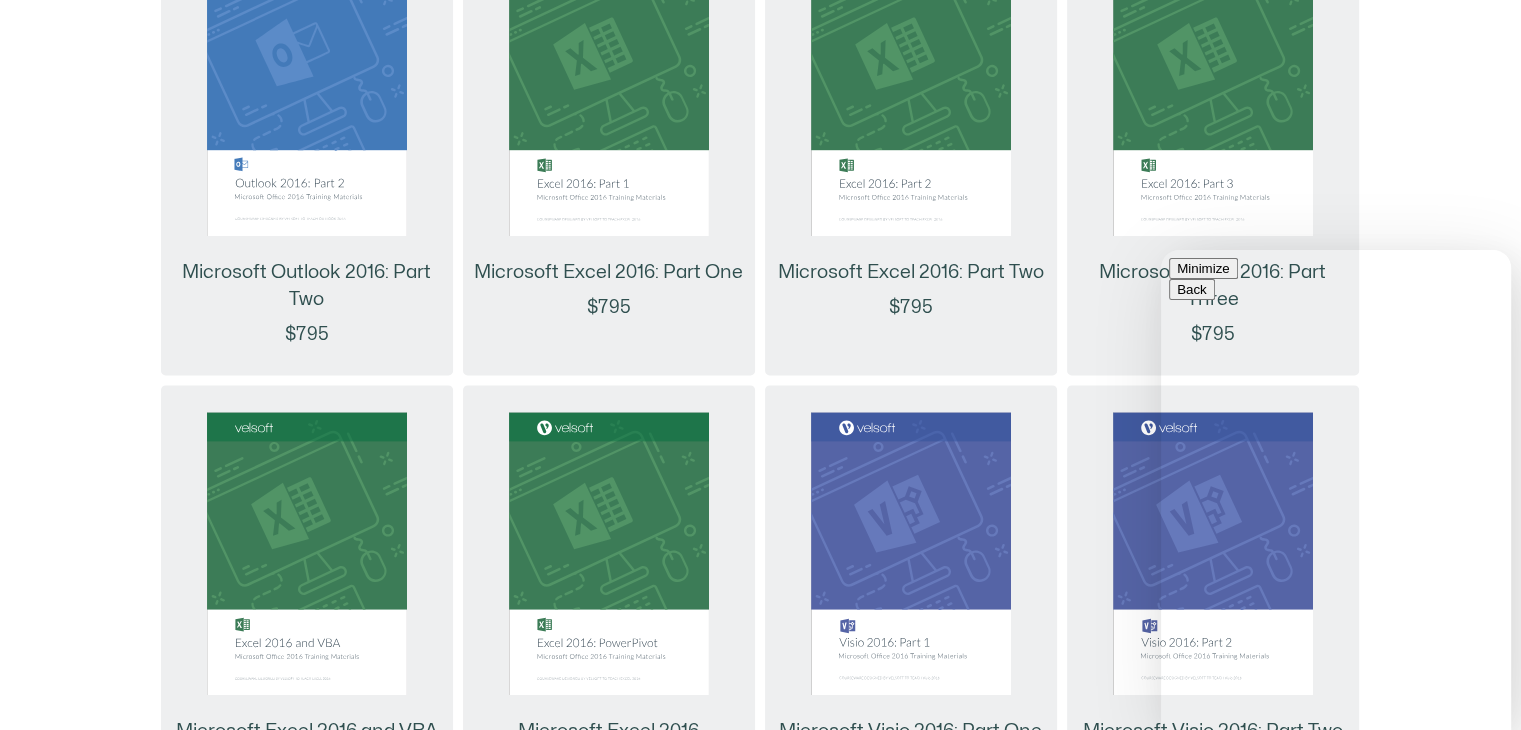 scroll, scrollTop: 2609, scrollLeft: 0, axis: vertical 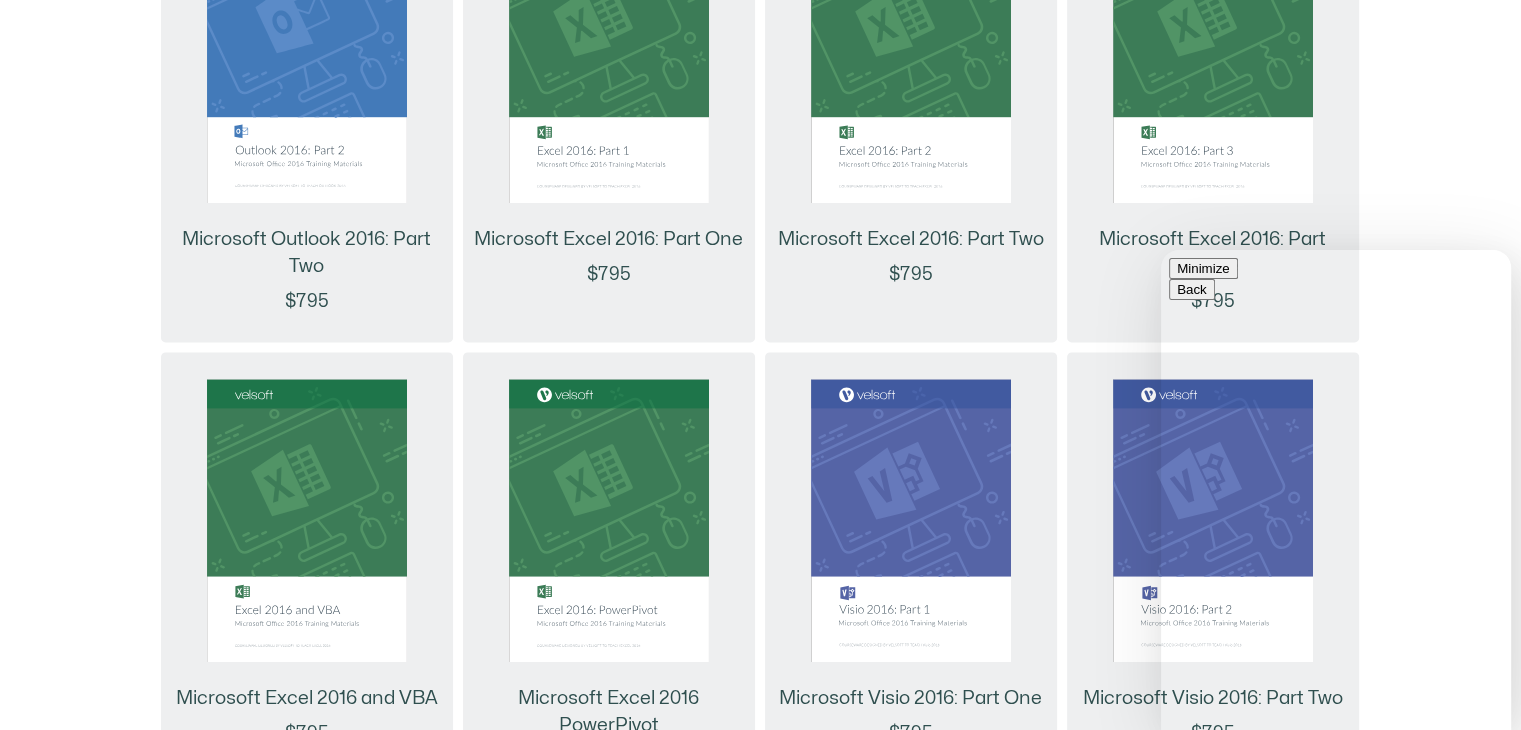 type on "**********" 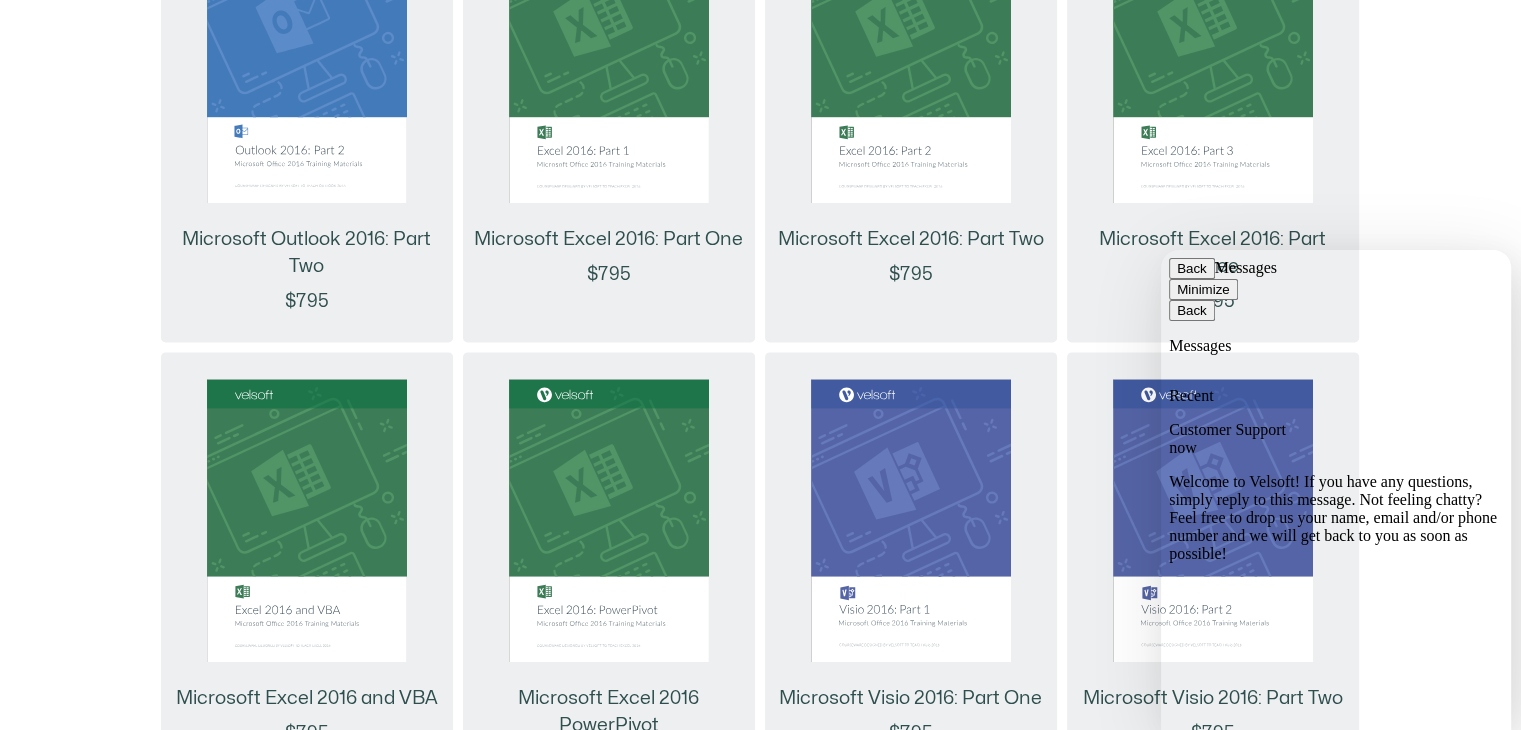 click at bounding box center (1169, 1043) 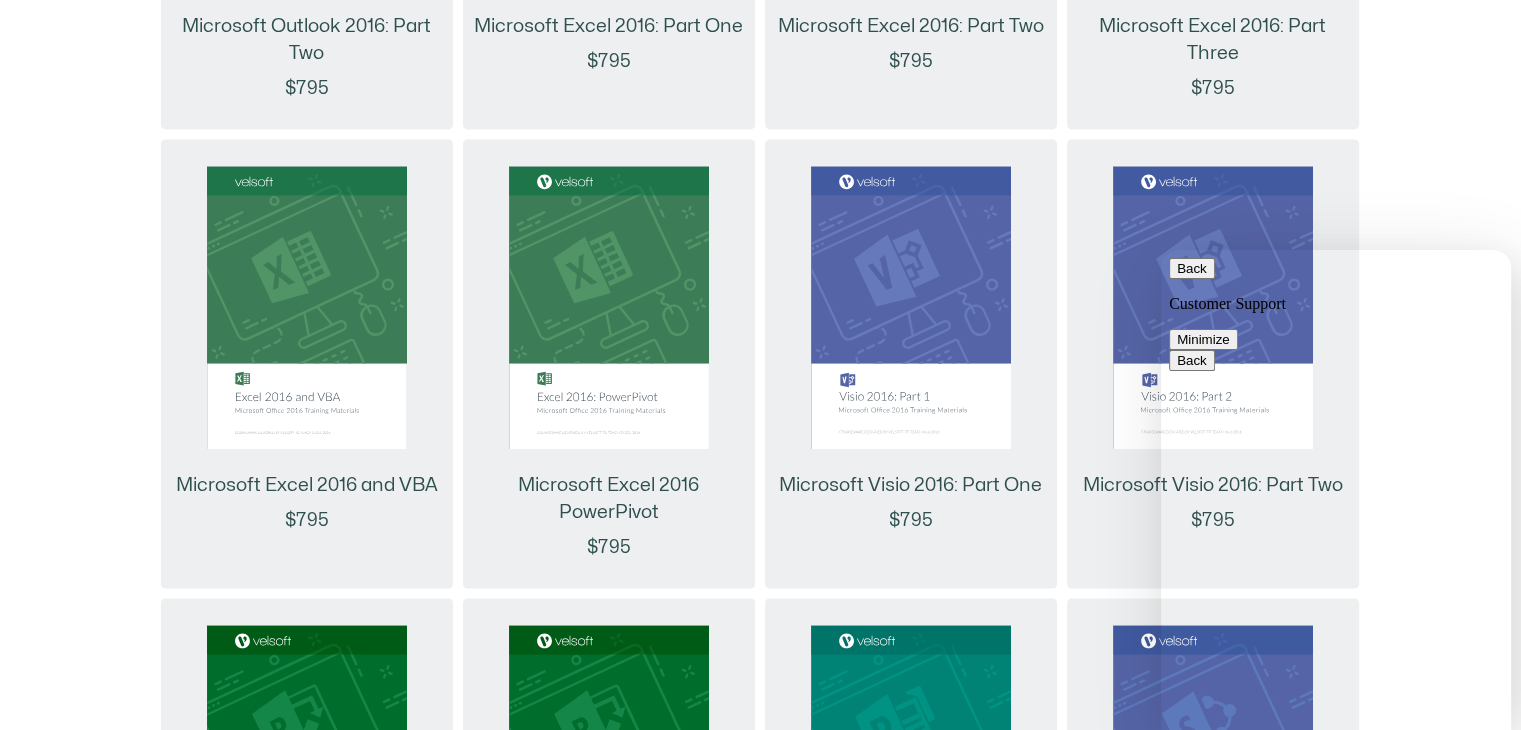 scroll, scrollTop: 2809, scrollLeft: 0, axis: vertical 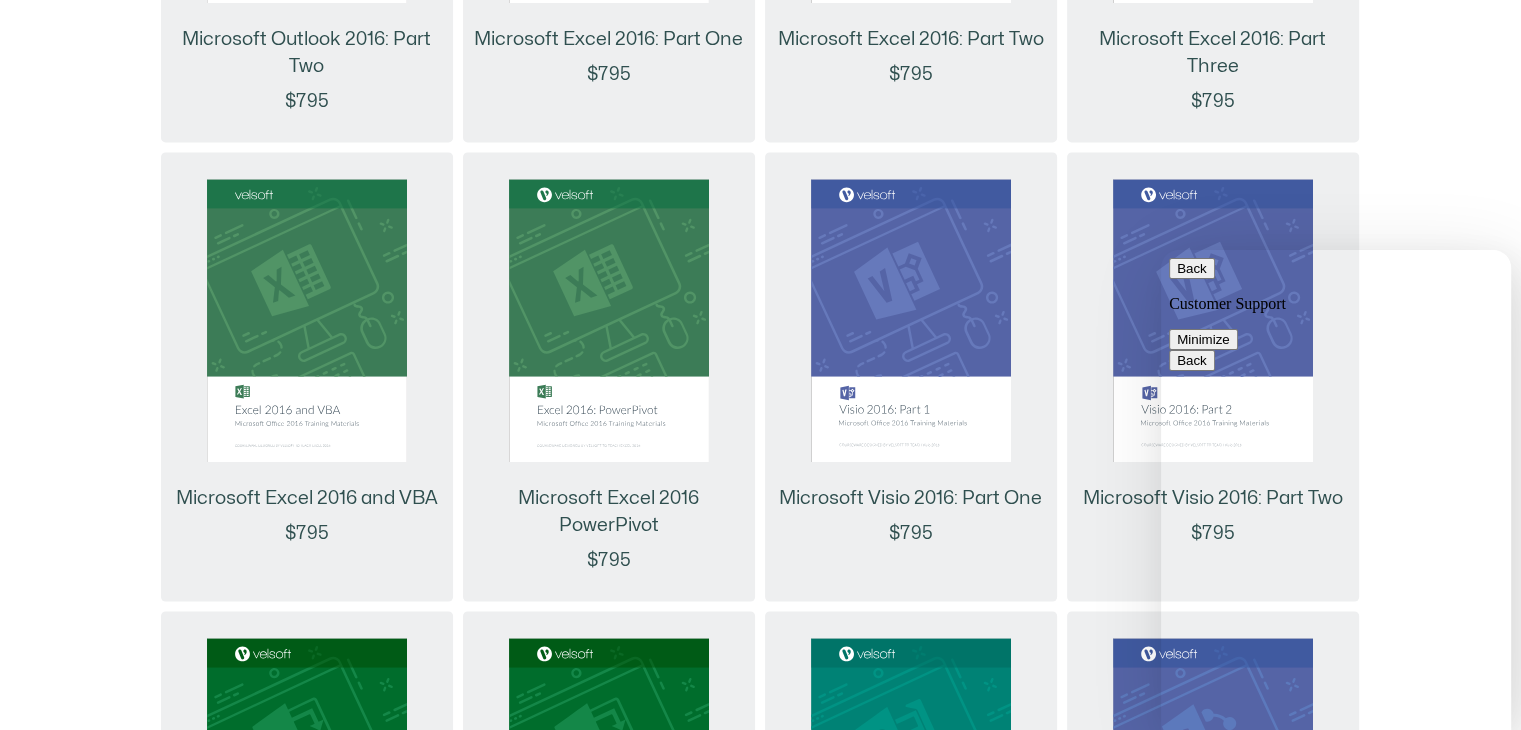 click on "Back" at bounding box center [1192, 268] 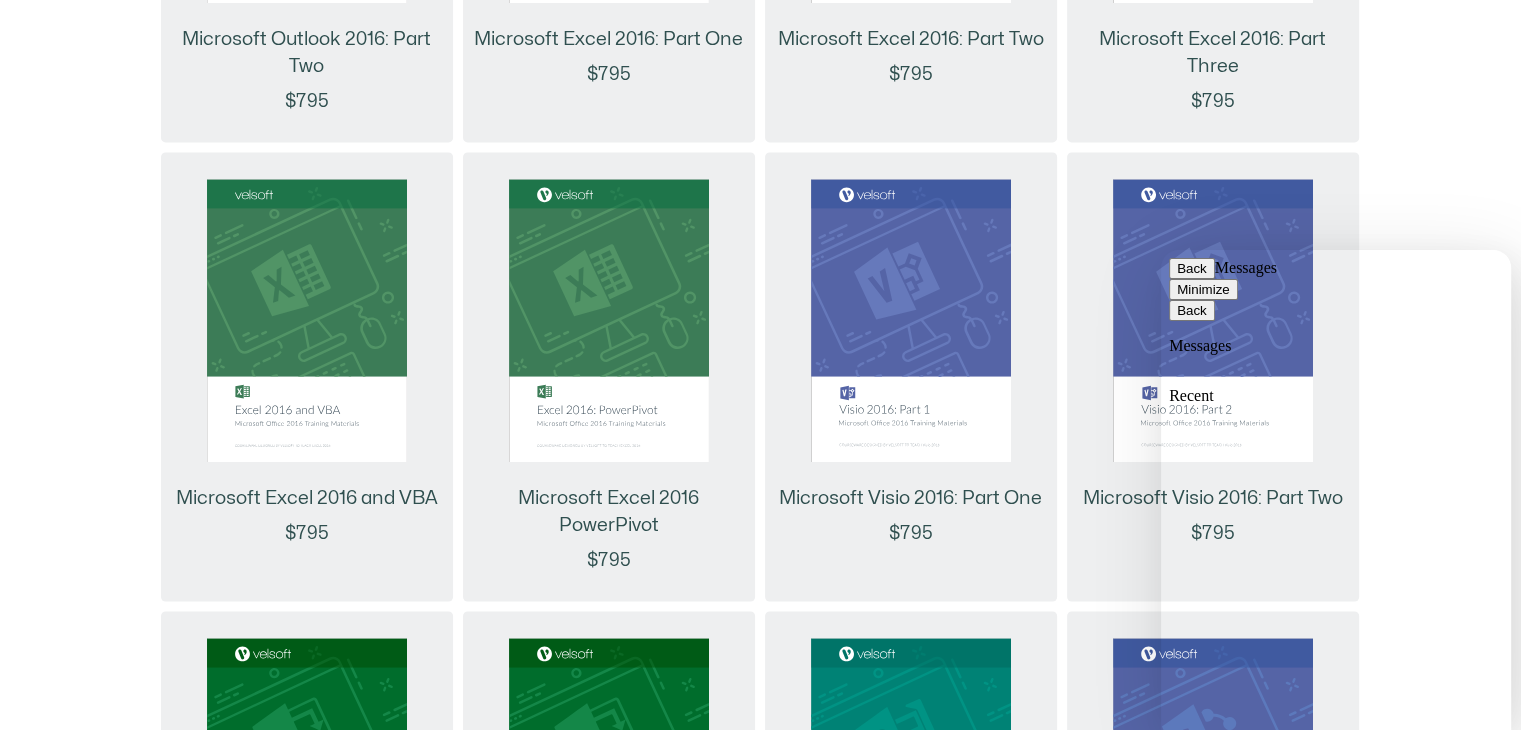 click on "Back" at bounding box center [1192, 268] 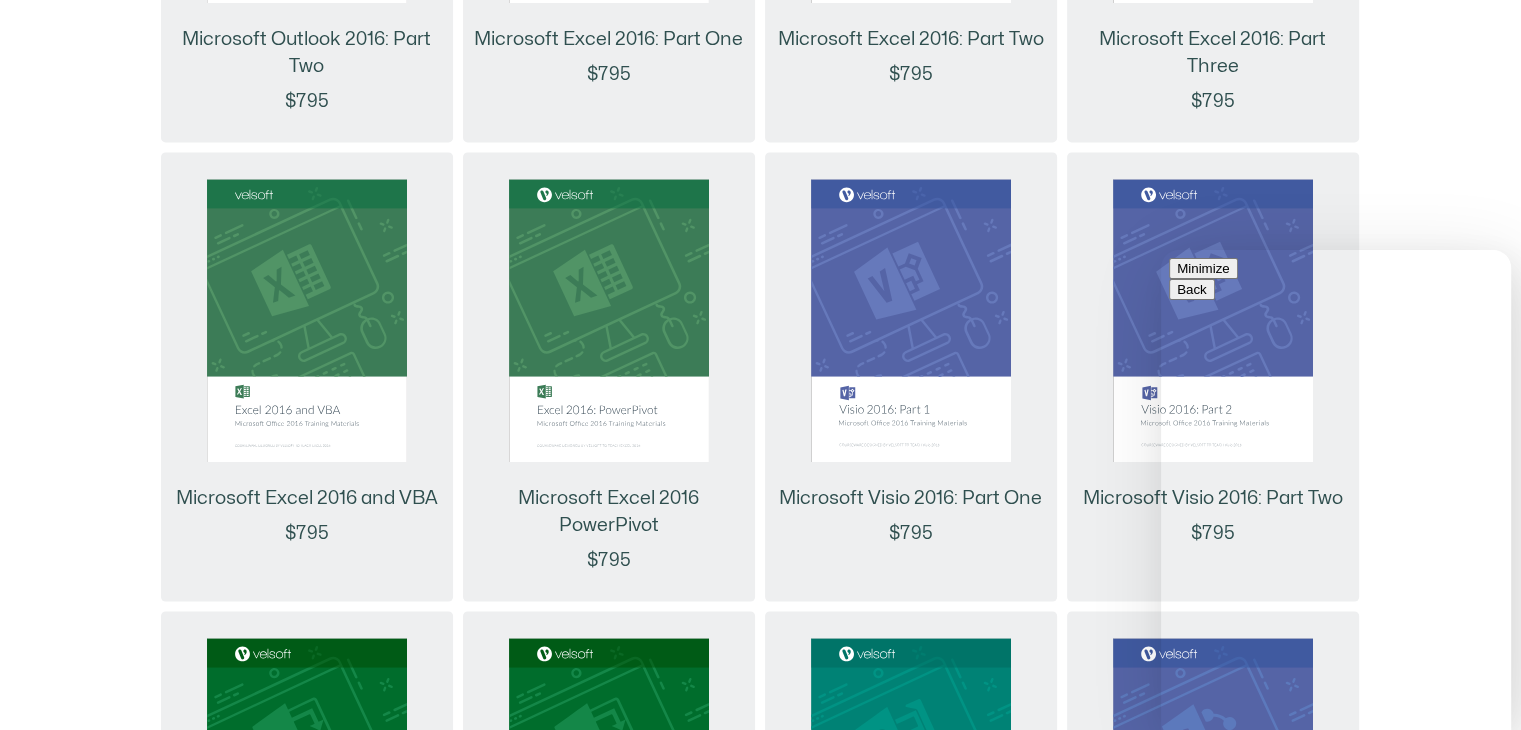 scroll, scrollTop: 3009, scrollLeft: 0, axis: vertical 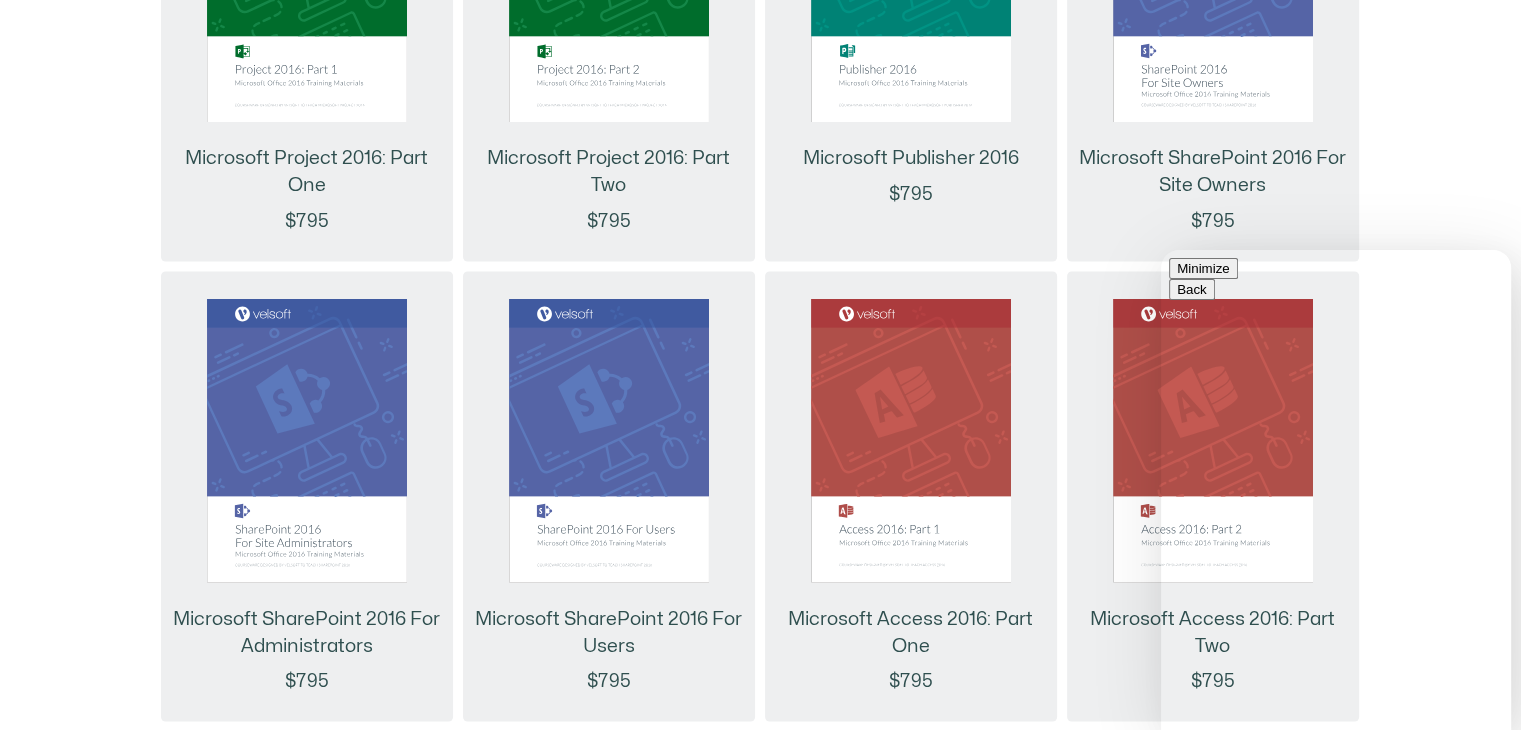 click on "Submit" at bounding box center [1197, 1087] 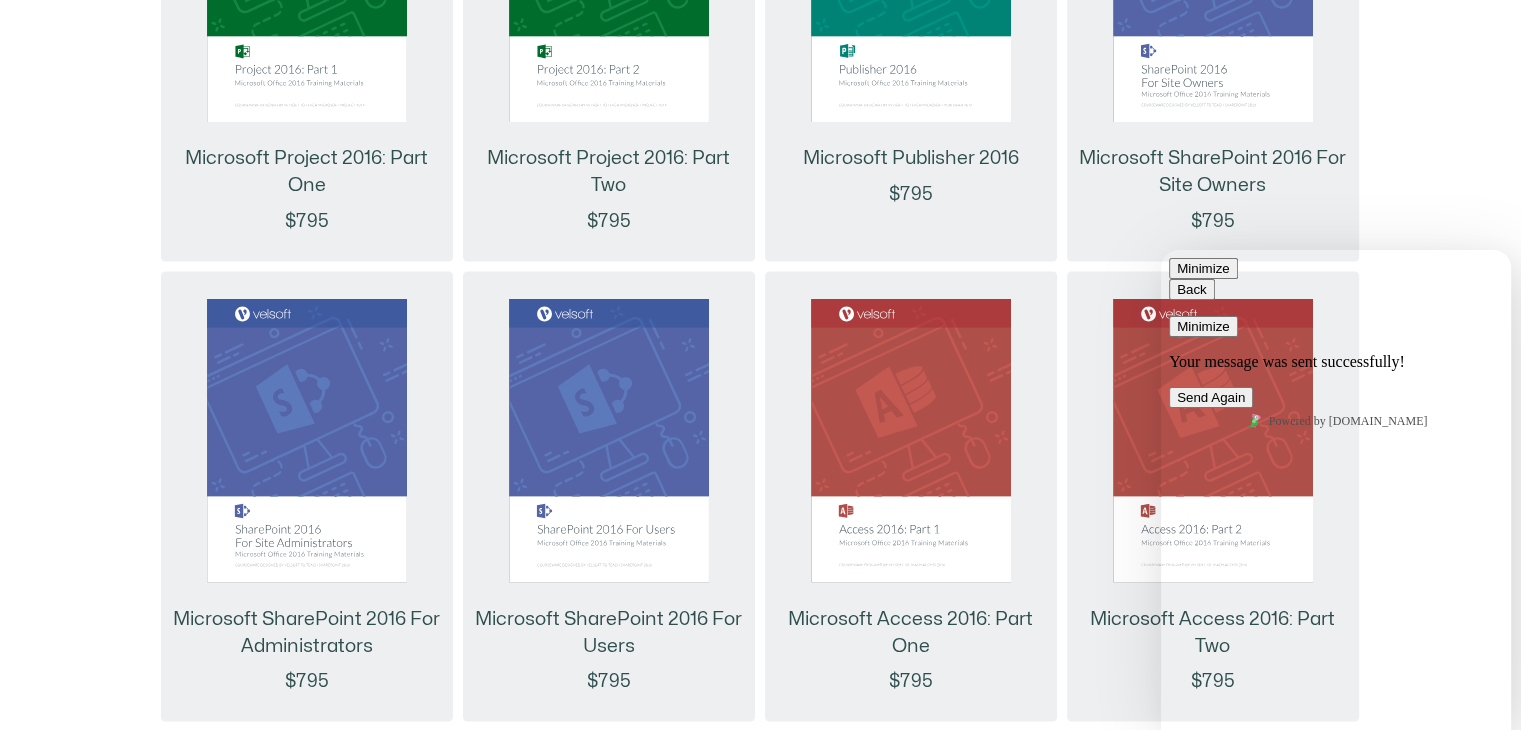 click on "Minimize" at bounding box center [1203, 326] 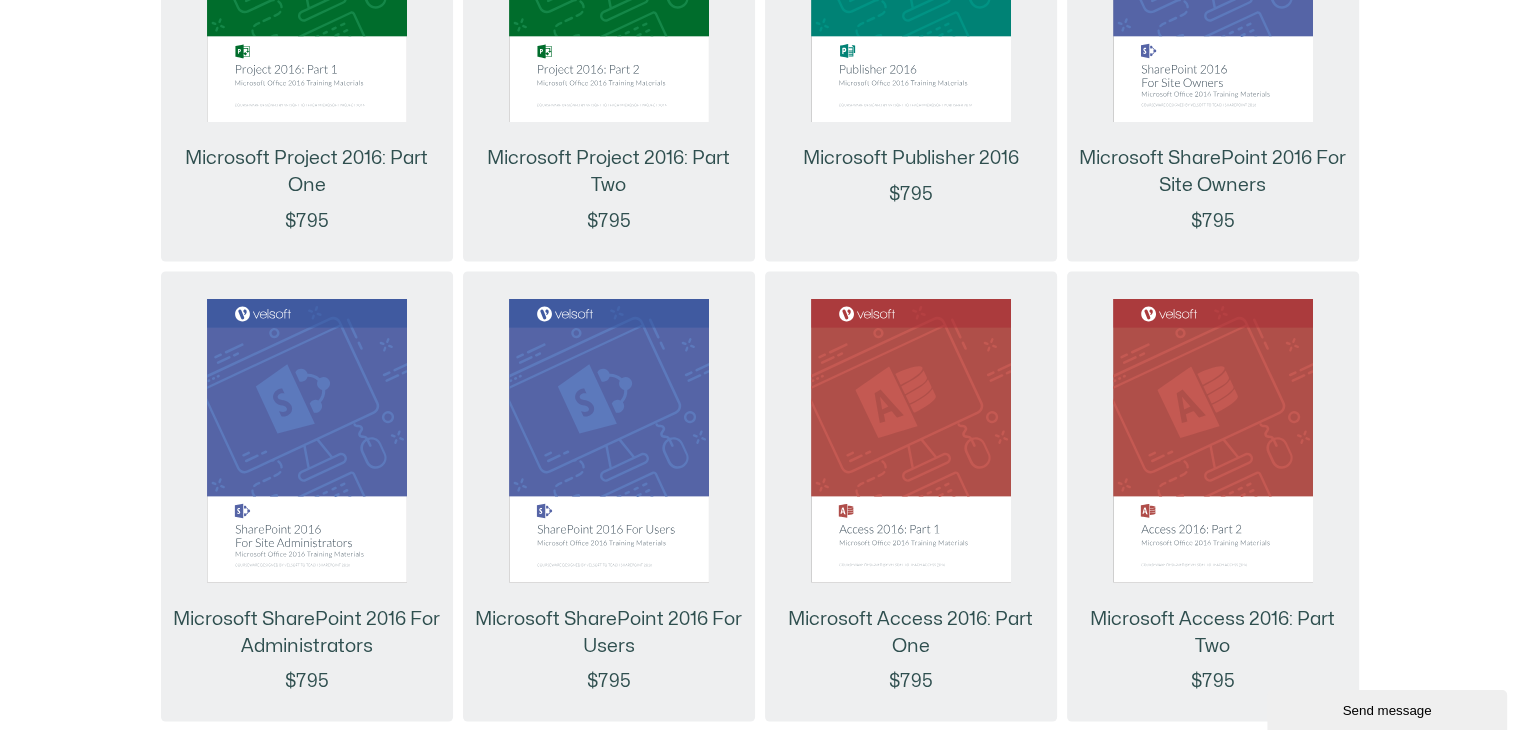 click on "Send message" at bounding box center (1387, 710) 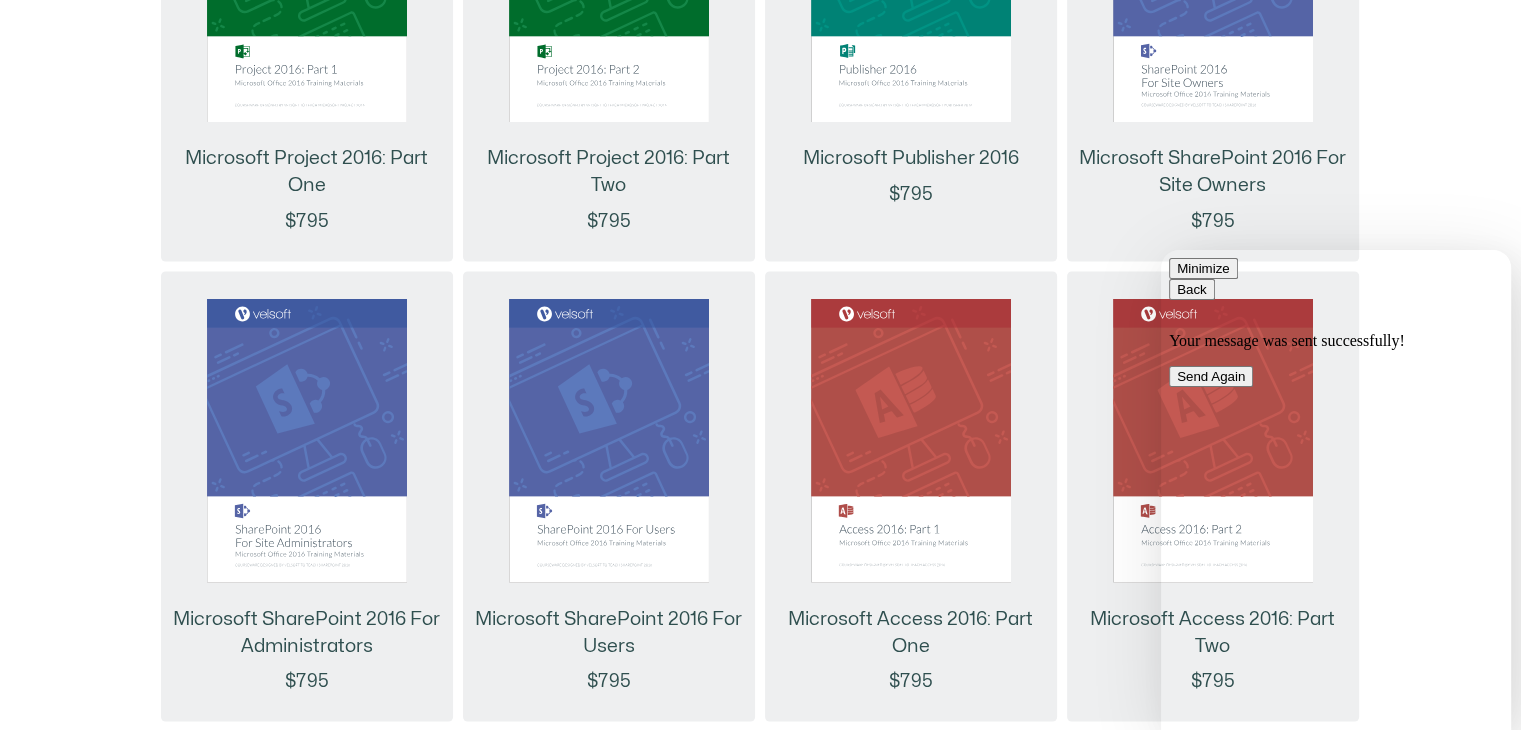 scroll, scrollTop: 0, scrollLeft: 0, axis: both 